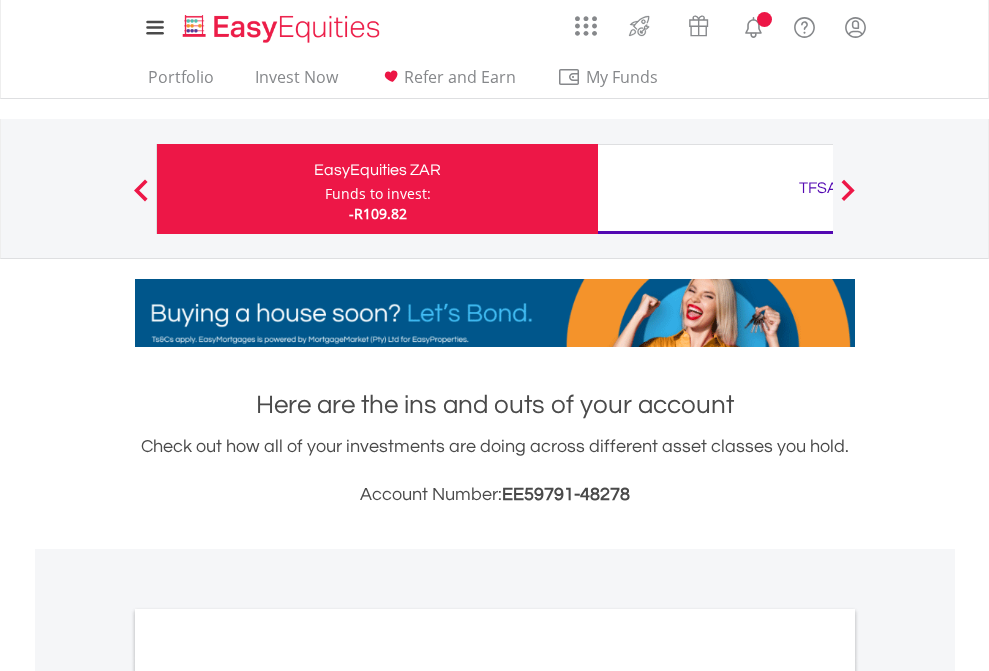scroll, scrollTop: 0, scrollLeft: 0, axis: both 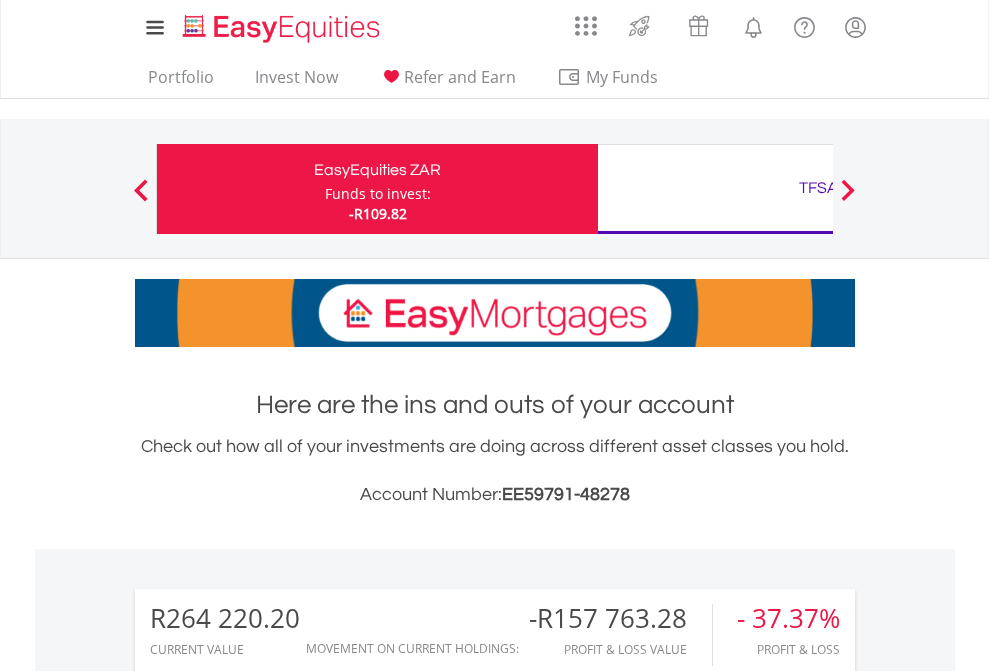 click on "Funds to invest:" at bounding box center (378, 194) 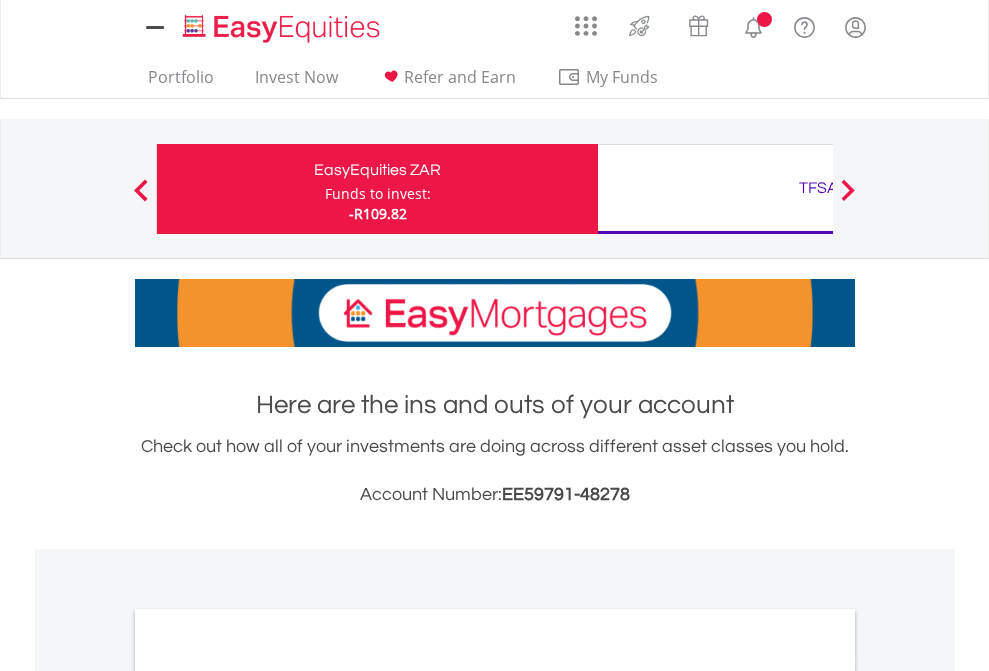 scroll, scrollTop: 0, scrollLeft: 0, axis: both 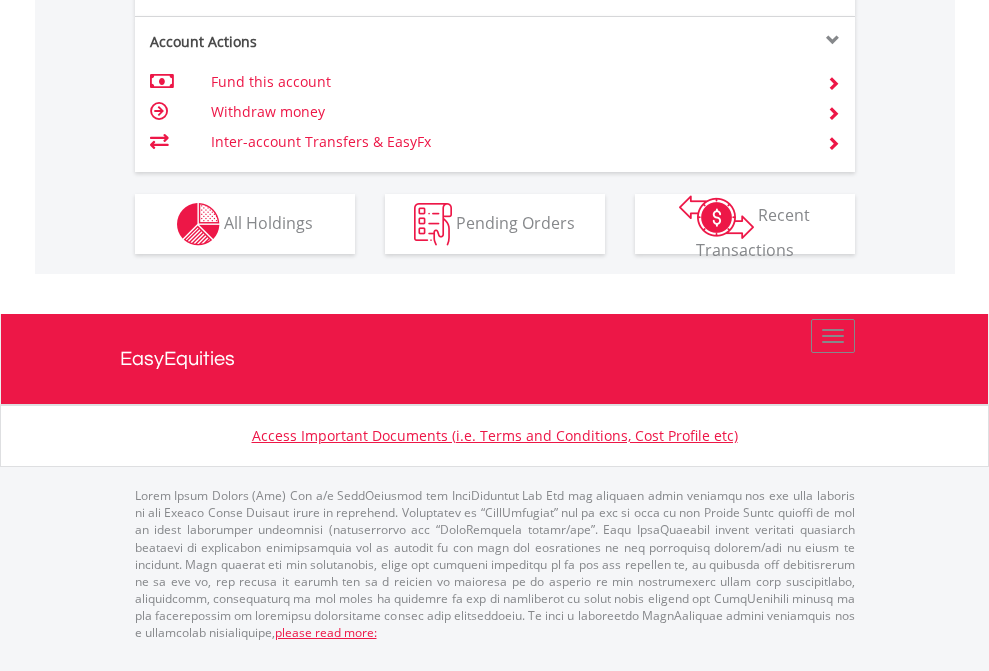 click on "Investment types" at bounding box center (706, -337) 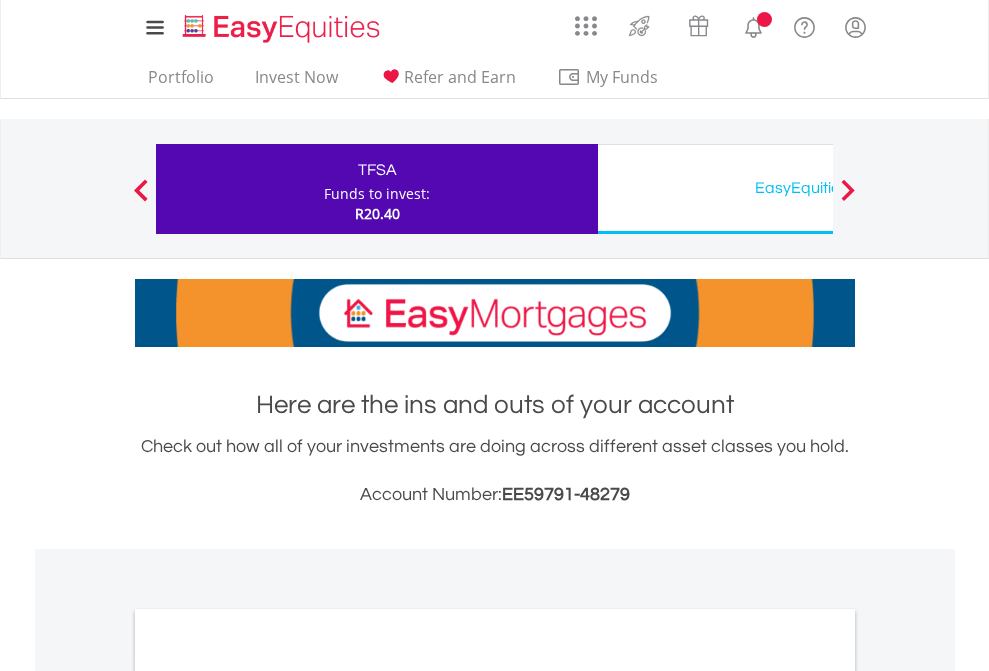 scroll, scrollTop: 0, scrollLeft: 0, axis: both 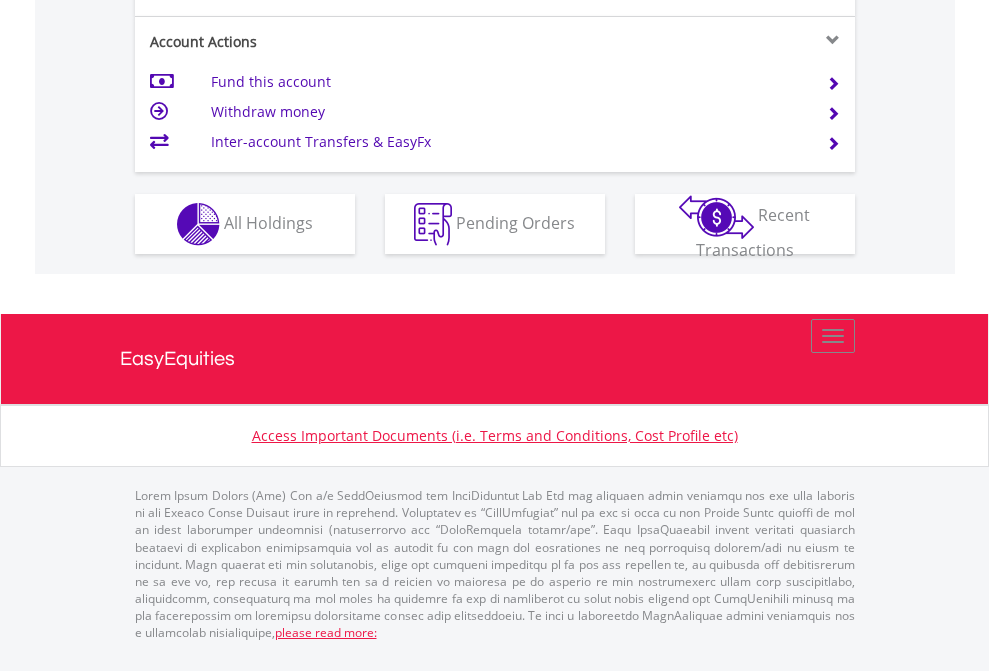 click on "Investment types" at bounding box center (706, -337) 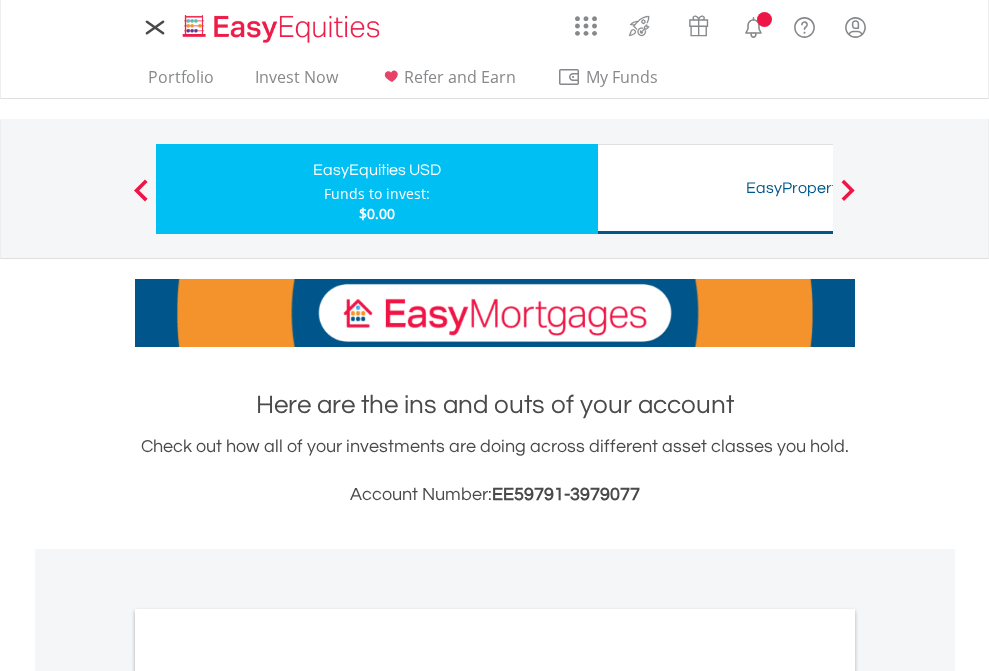 scroll, scrollTop: 0, scrollLeft: 0, axis: both 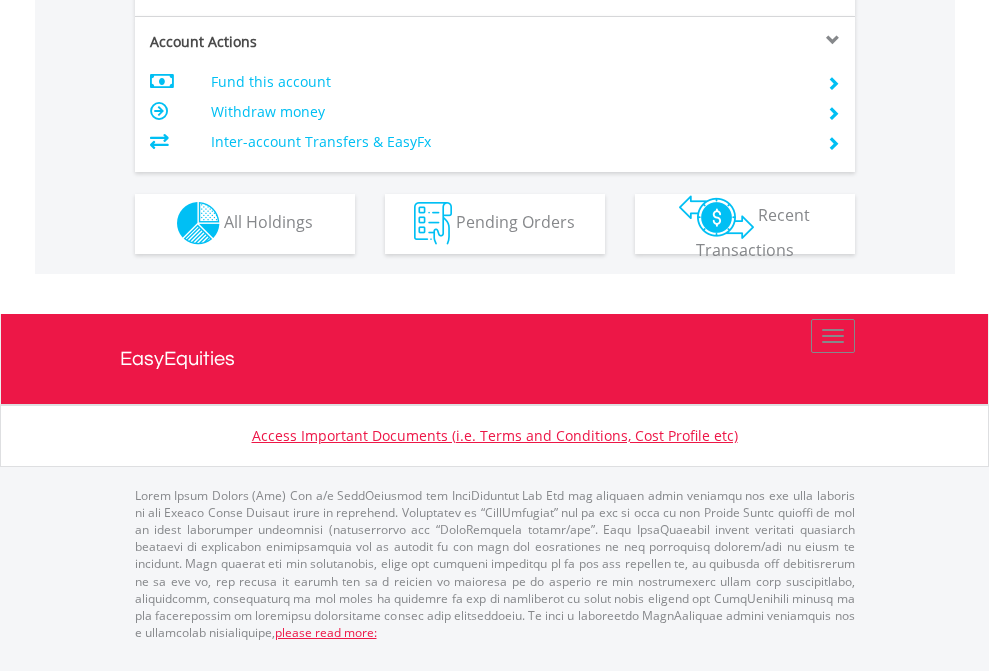 click on "Investment types" at bounding box center (706, -353) 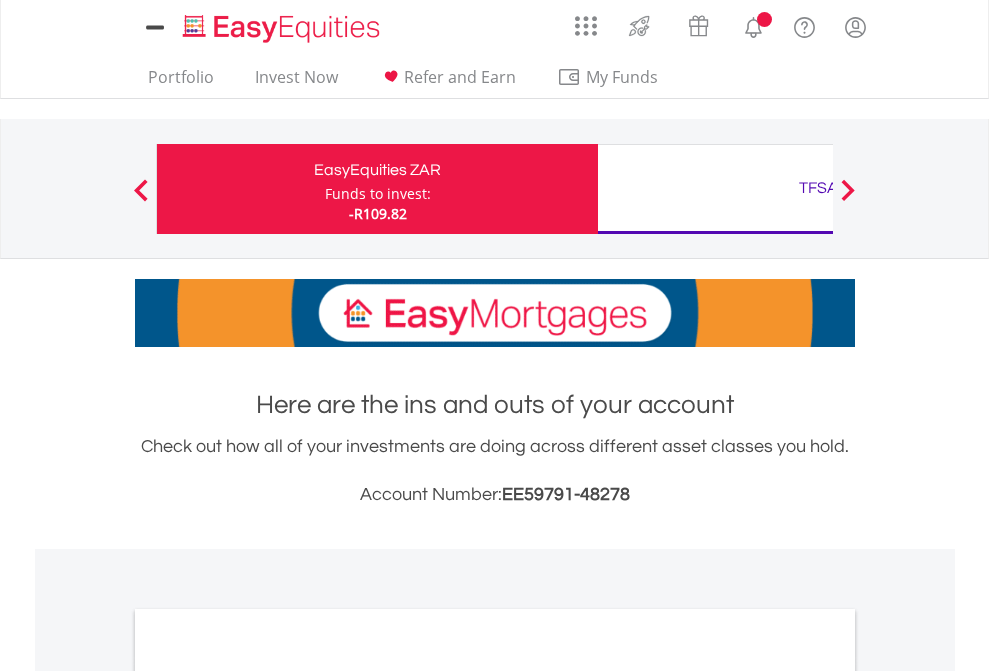scroll, scrollTop: 0, scrollLeft: 0, axis: both 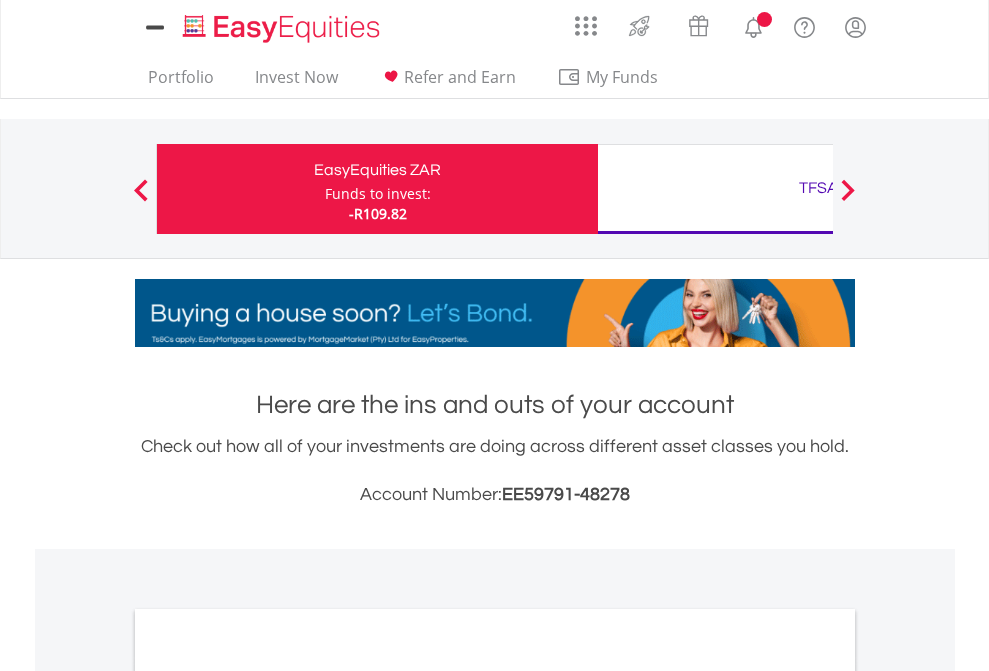 click on "All Holdings" at bounding box center [268, 1096] 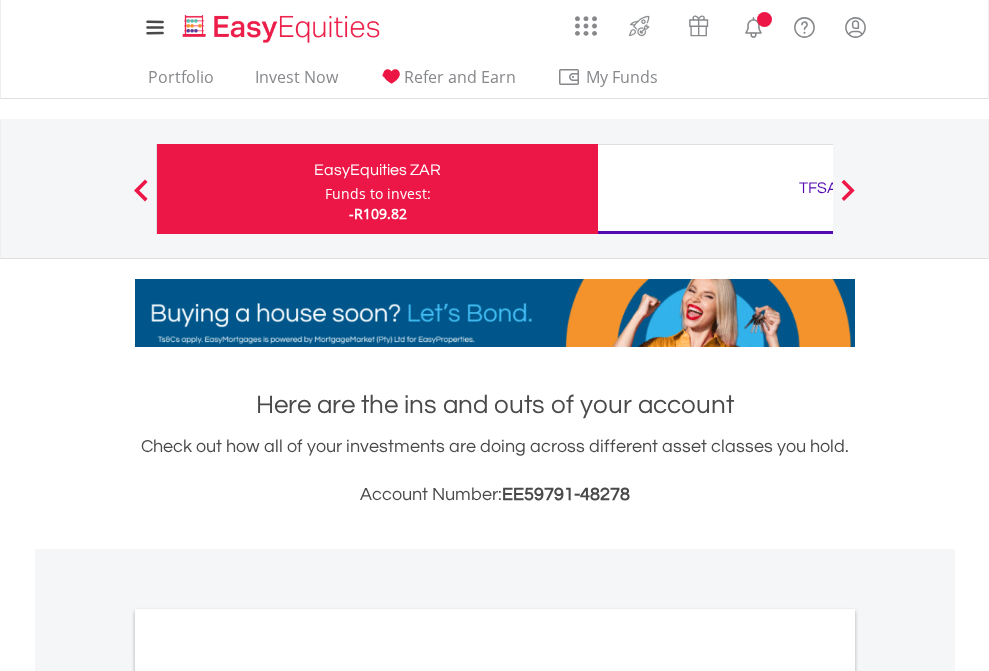 scroll, scrollTop: 1202, scrollLeft: 0, axis: vertical 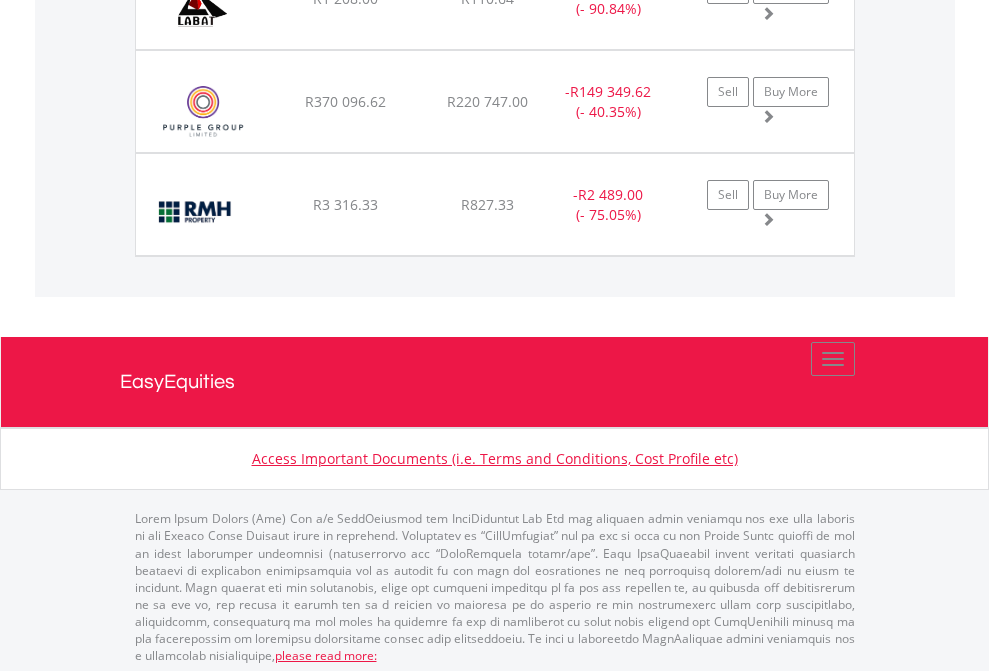 click on "TFSA" at bounding box center (818, -2036) 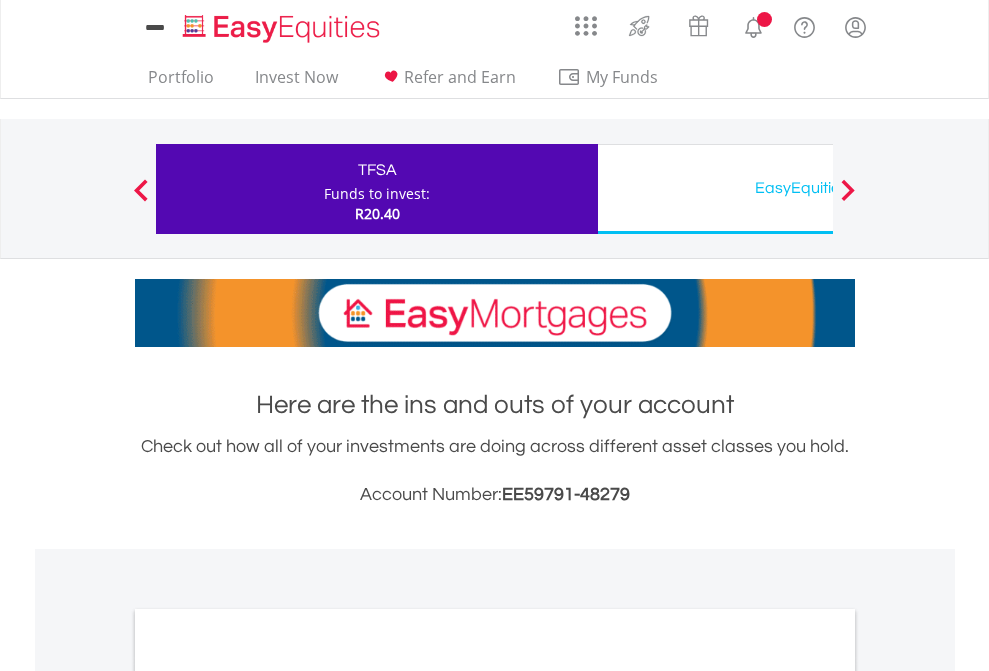 click on "All Holdings" at bounding box center [268, 1096] 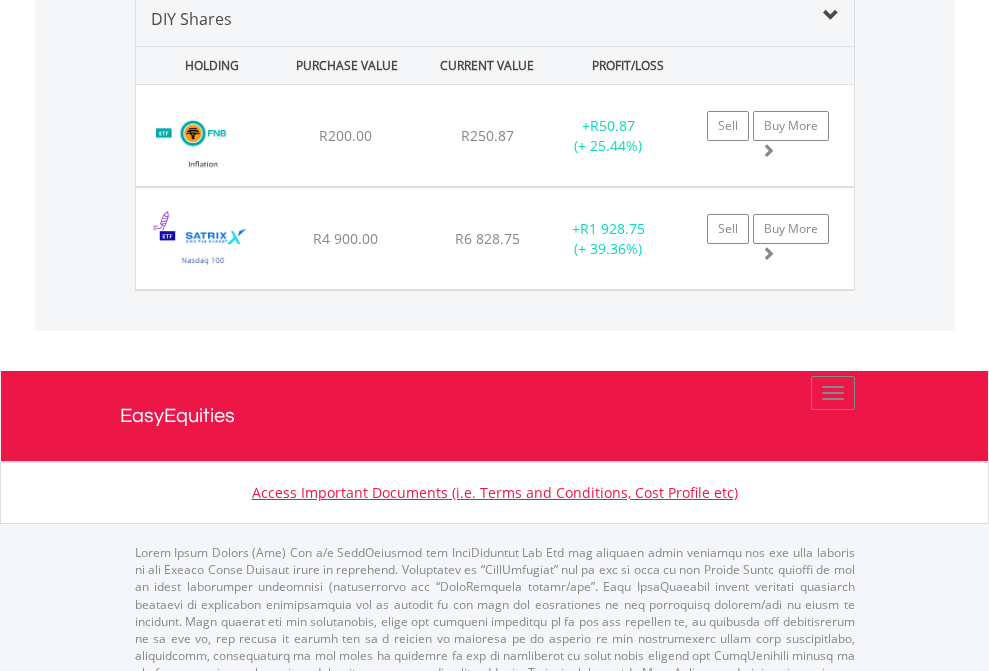 scroll, scrollTop: 1933, scrollLeft: 0, axis: vertical 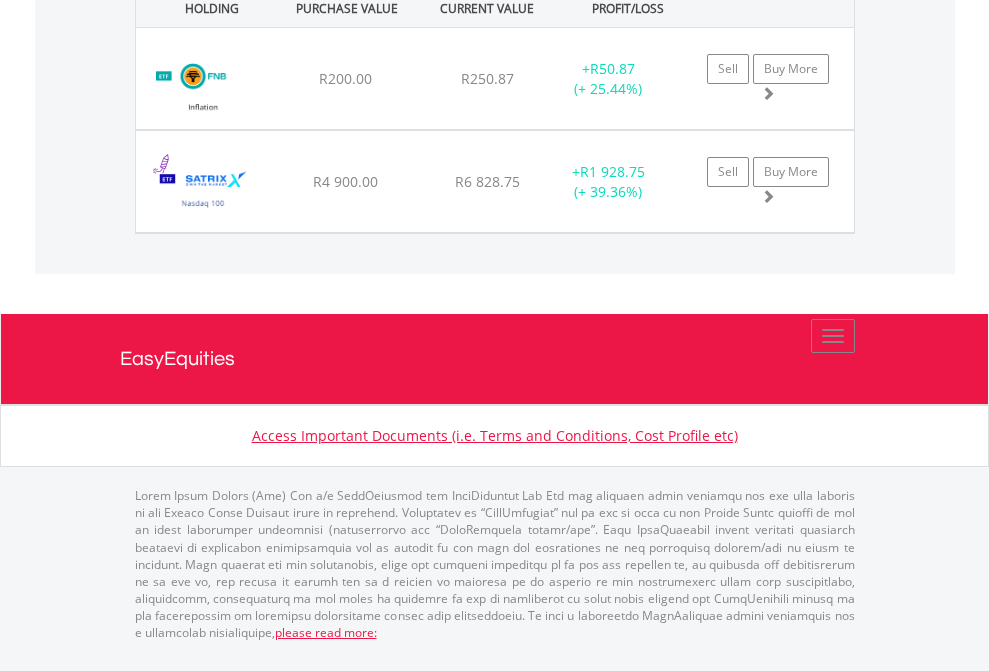 click on "EasyEquities USD" at bounding box center (818, -1071) 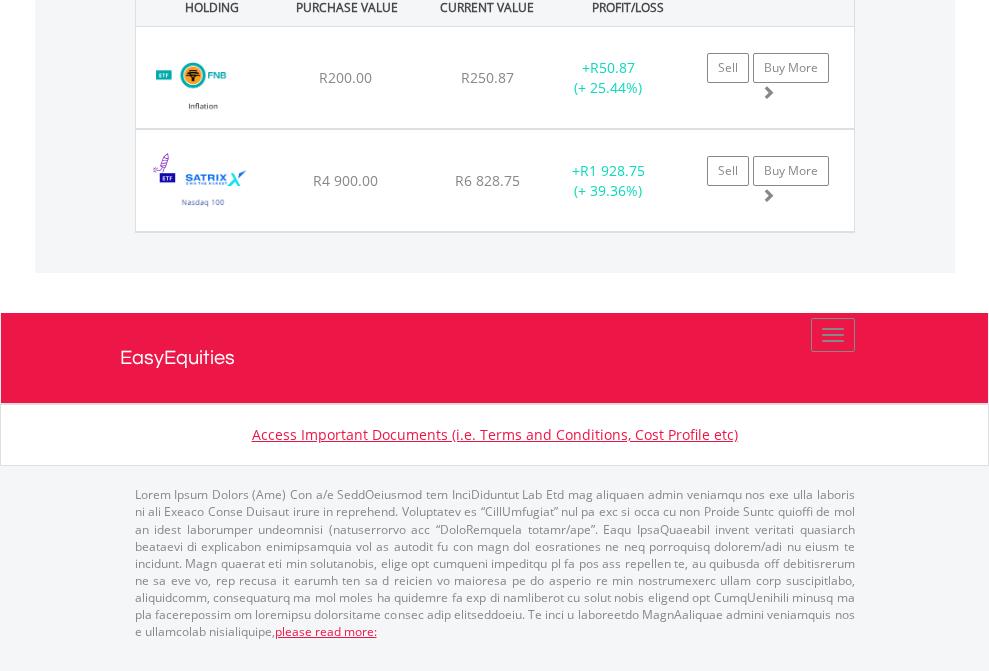 scroll, scrollTop: 144, scrollLeft: 0, axis: vertical 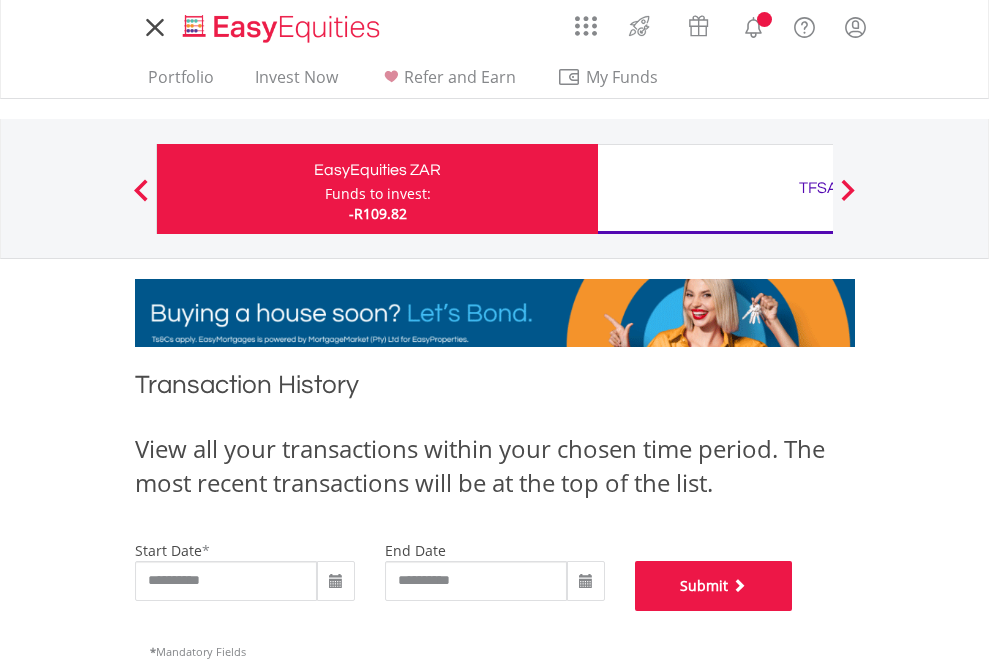 click on "Submit" at bounding box center (714, 586) 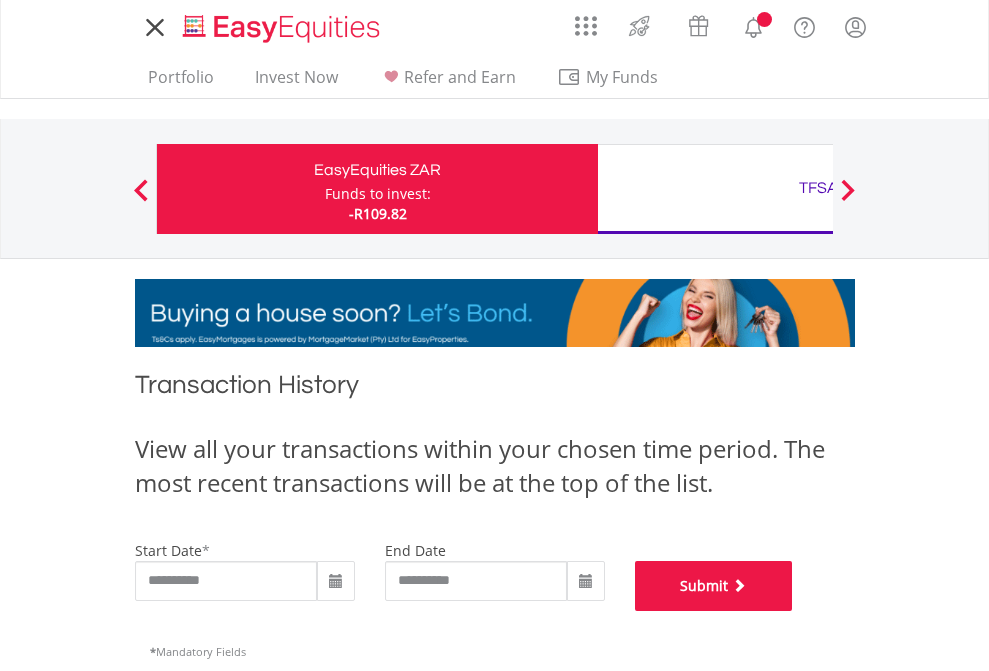 scroll, scrollTop: 811, scrollLeft: 0, axis: vertical 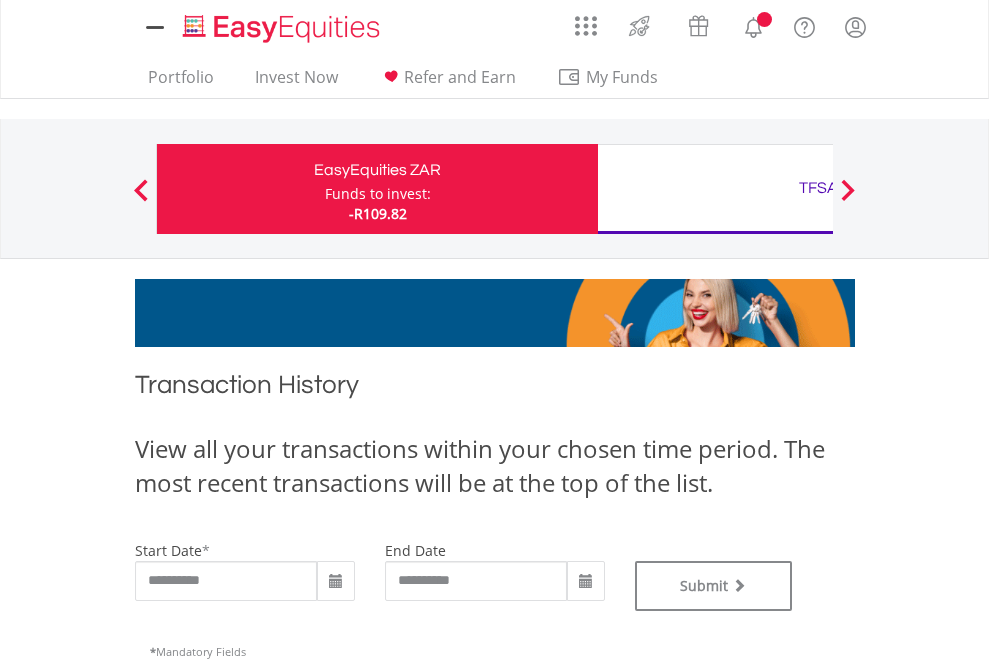 click on "TFSA" at bounding box center [818, 188] 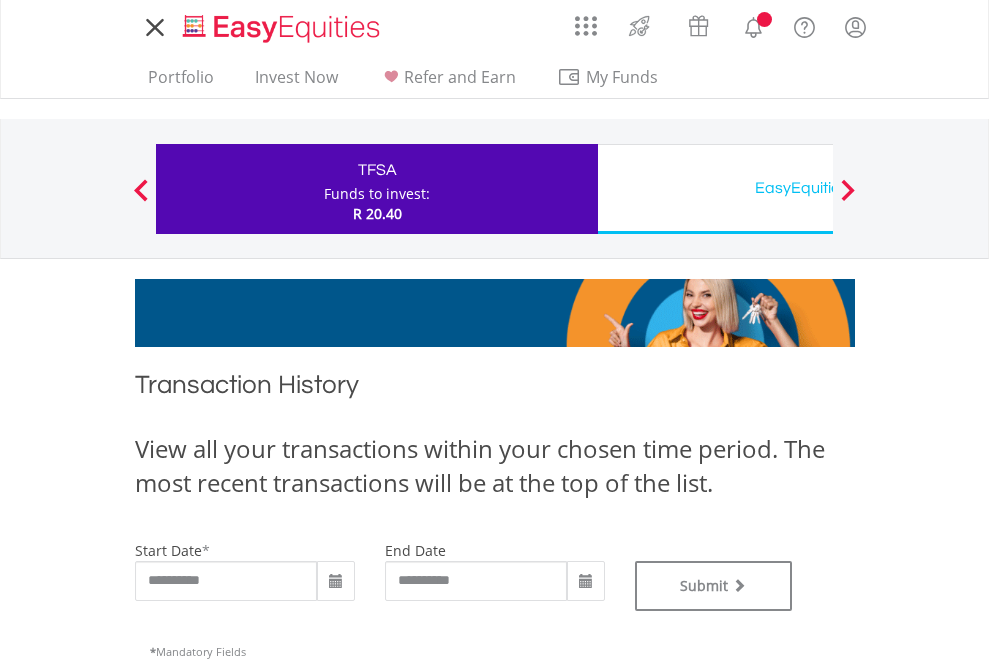 scroll, scrollTop: 0, scrollLeft: 0, axis: both 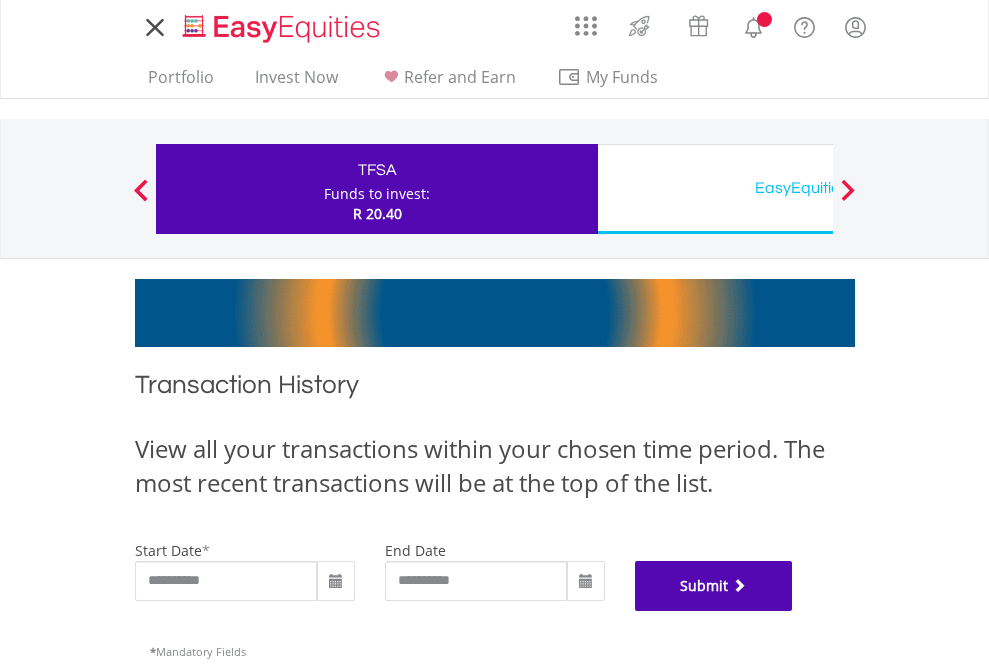 click on "Submit" at bounding box center [714, 586] 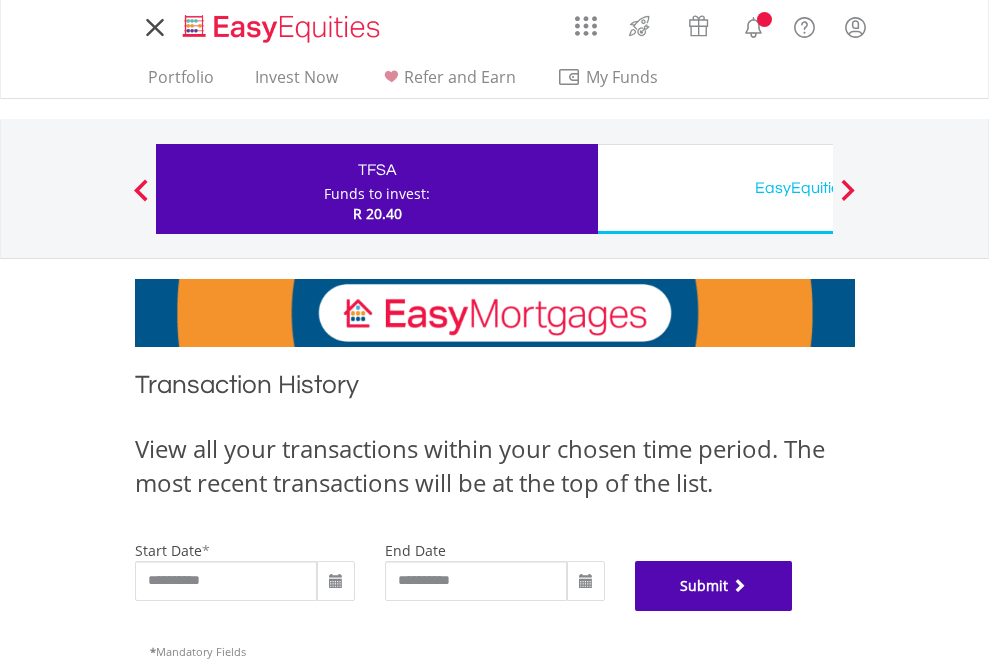 scroll, scrollTop: 811, scrollLeft: 0, axis: vertical 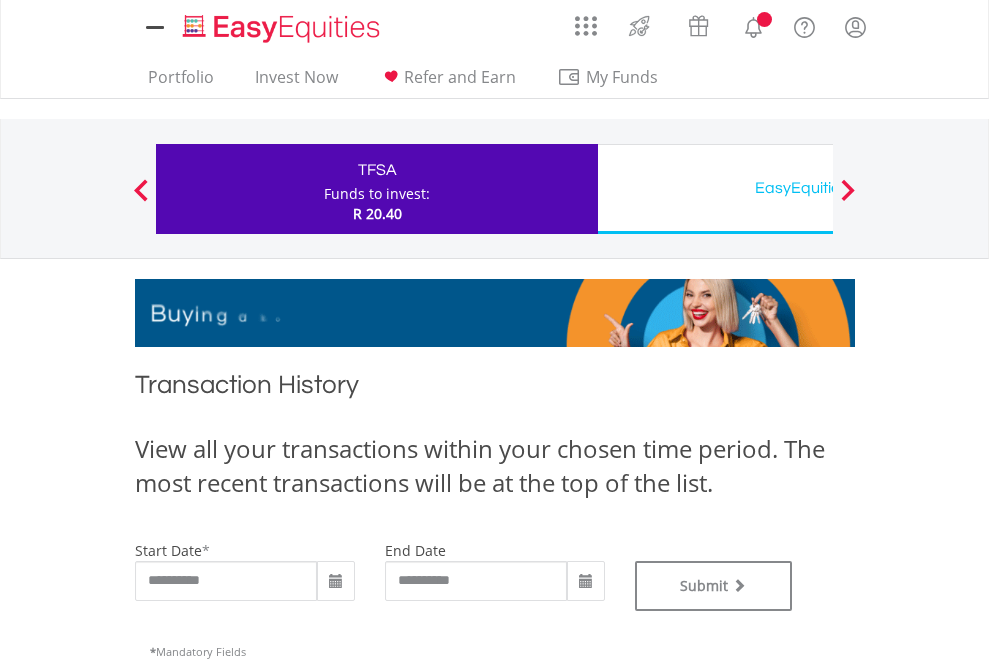 click on "EasyEquities USD" at bounding box center [818, 188] 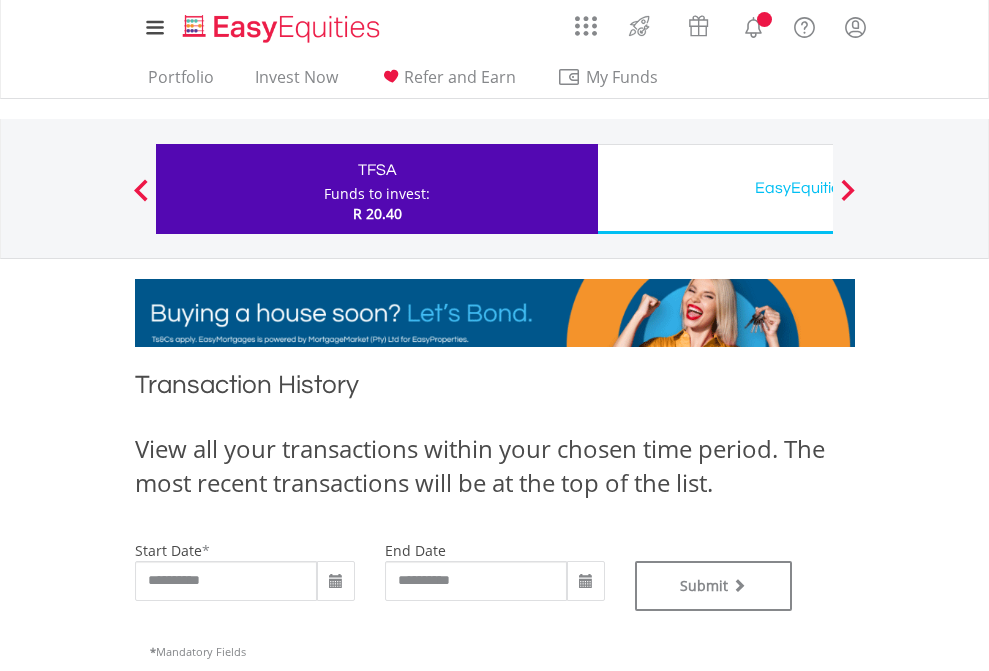 type on "**********" 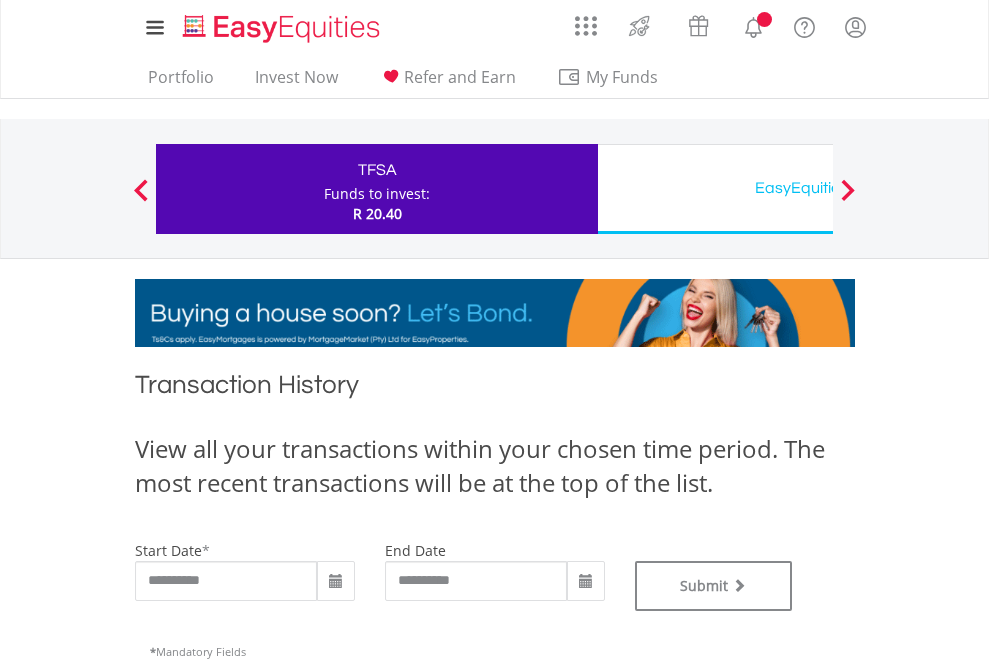 type on "**********" 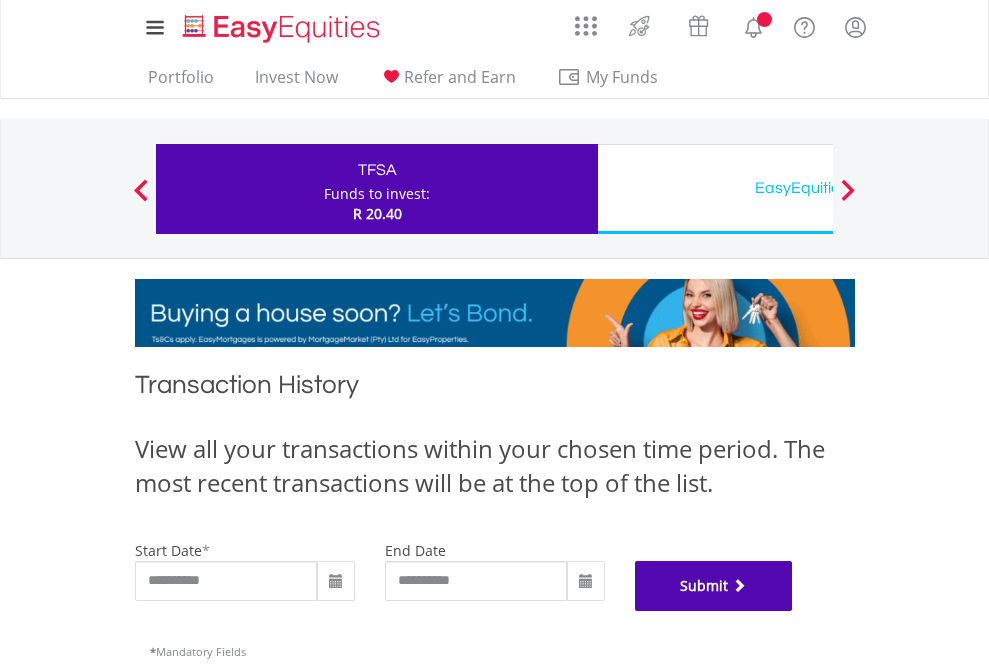 click on "Submit" at bounding box center (714, 586) 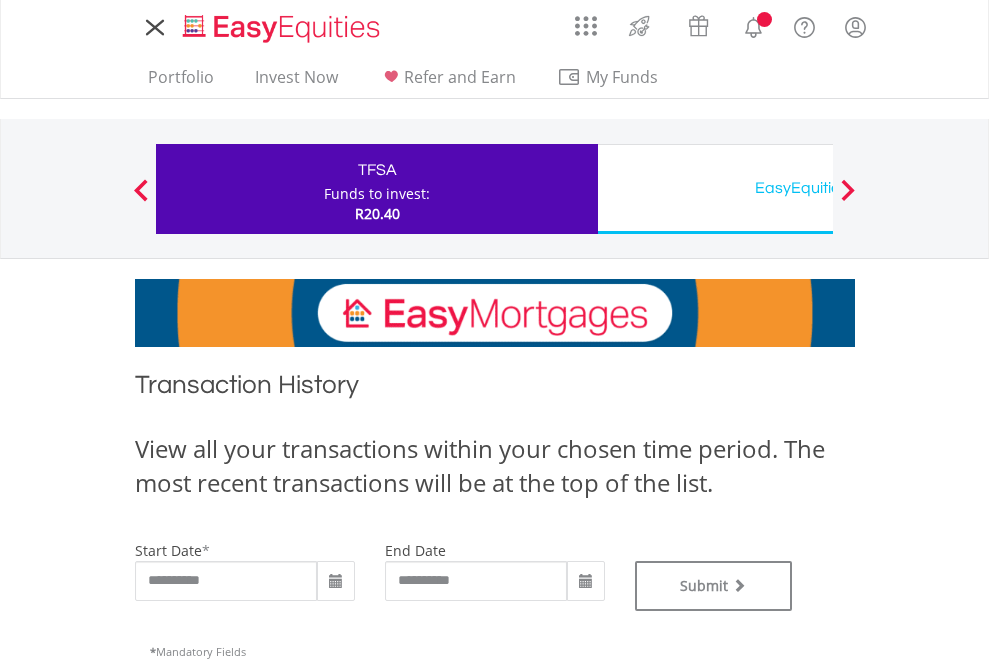 scroll, scrollTop: 0, scrollLeft: 0, axis: both 